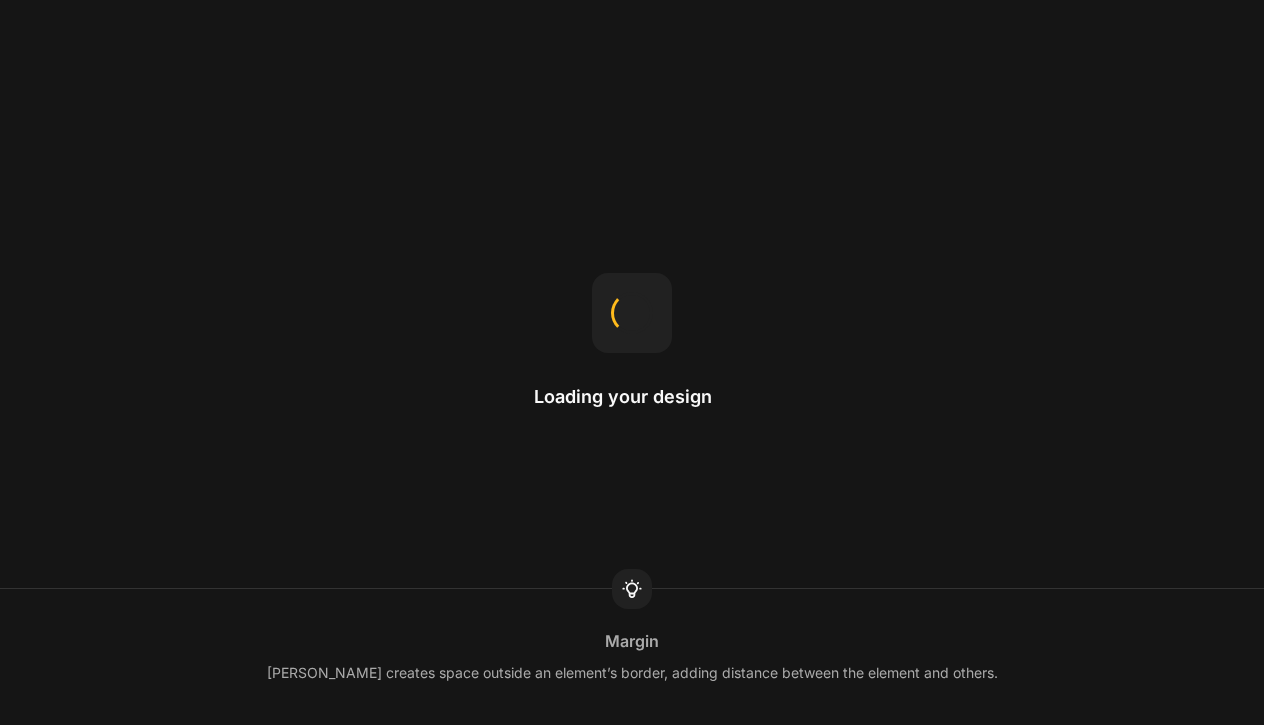 scroll, scrollTop: 0, scrollLeft: 0, axis: both 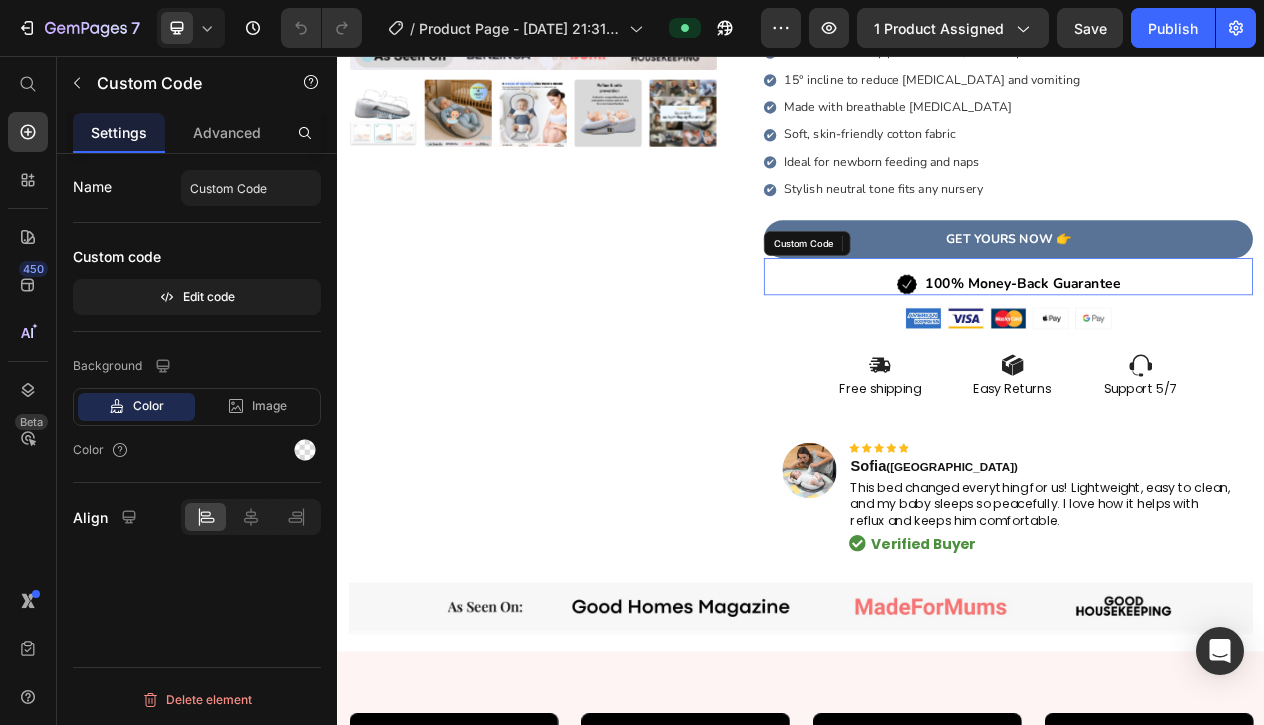click on "100% Money-Back Guarantee" at bounding box center (1224, 350) 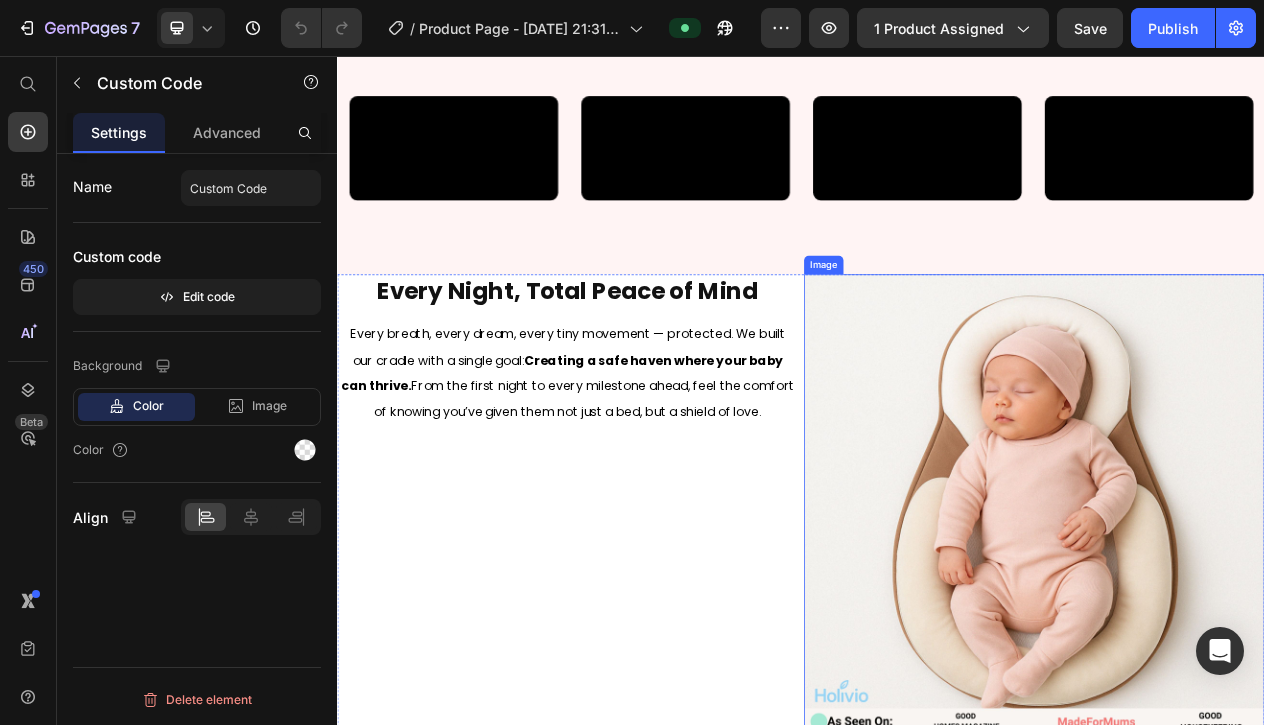 scroll, scrollTop: 1360, scrollLeft: 0, axis: vertical 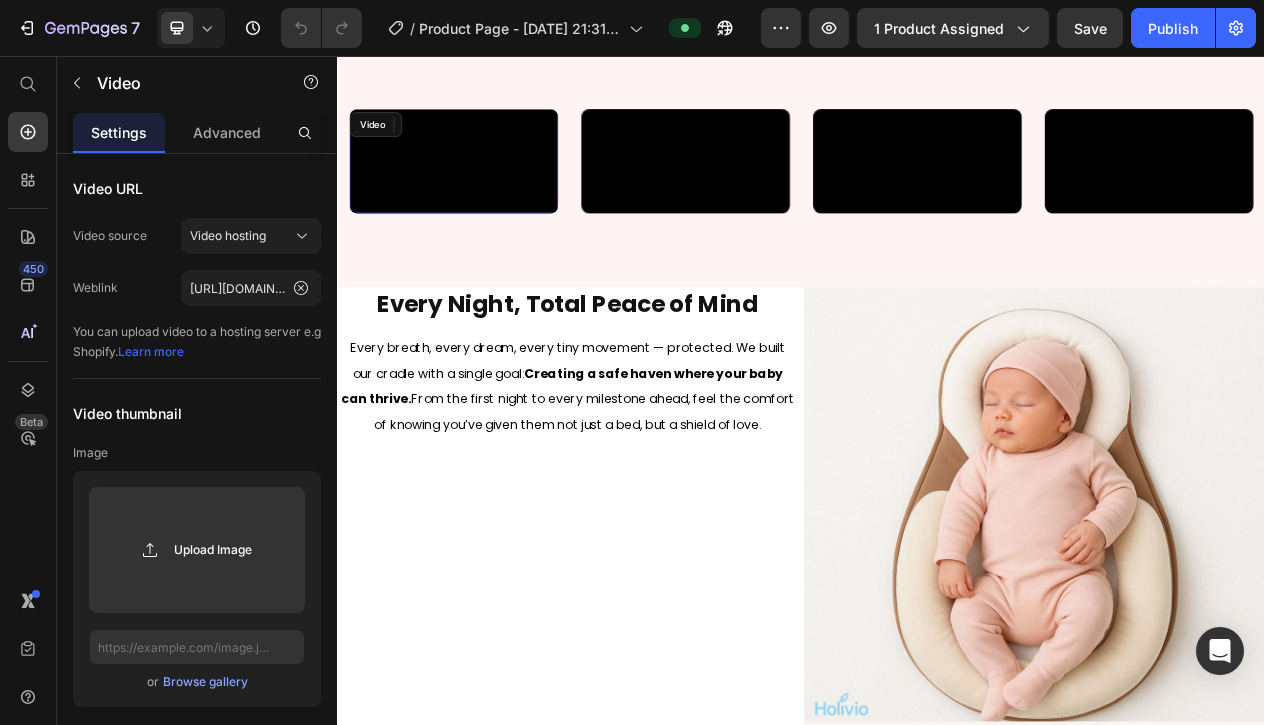 click at bounding box center (487, 191) 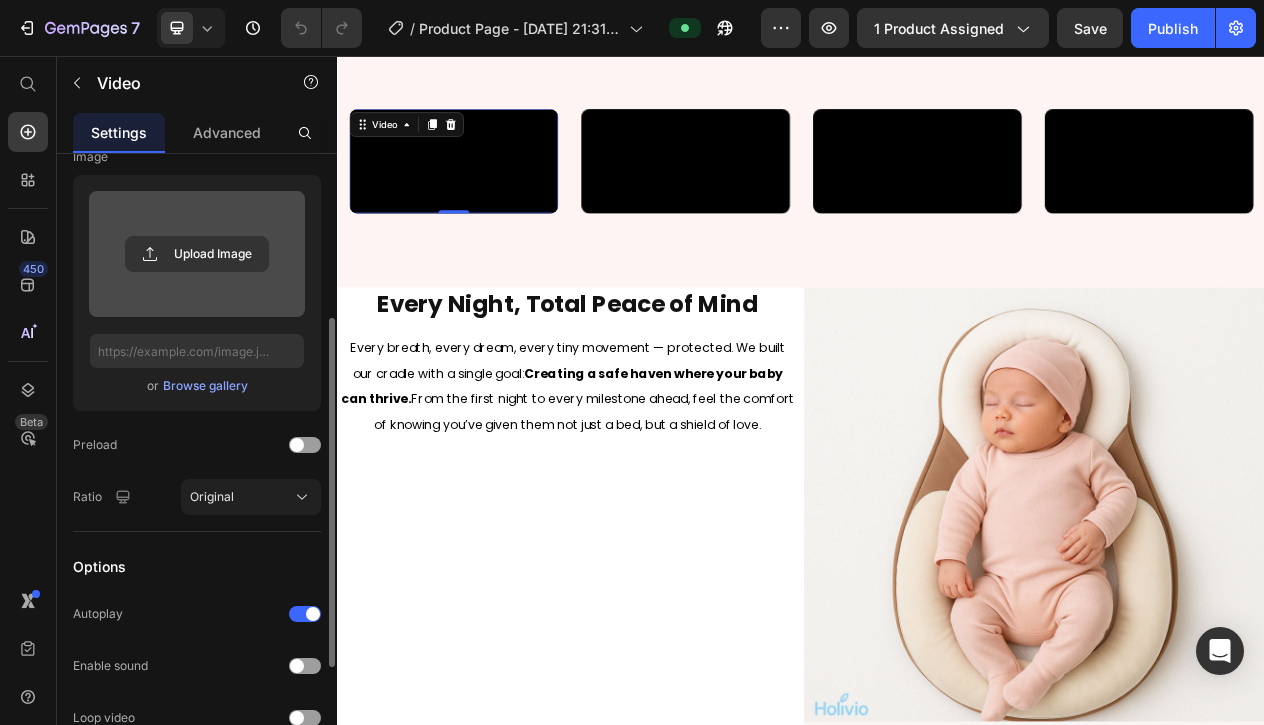 scroll, scrollTop: 311, scrollLeft: 0, axis: vertical 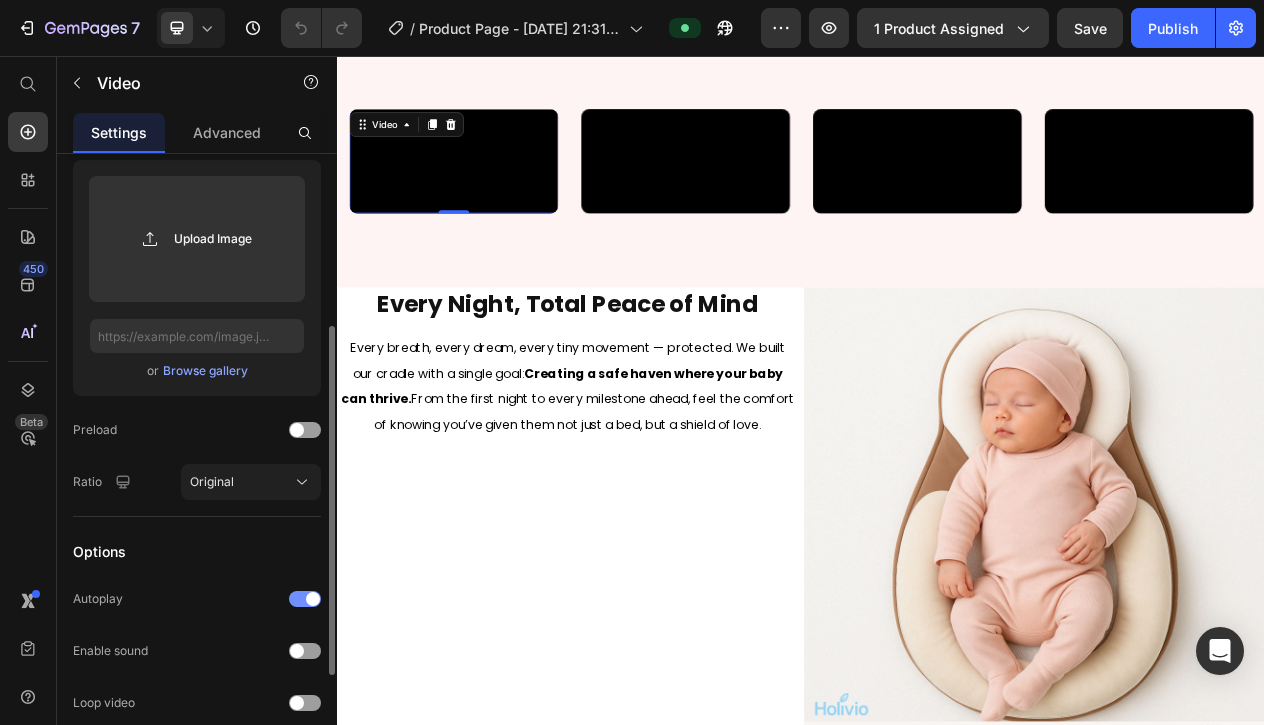 click at bounding box center (305, 599) 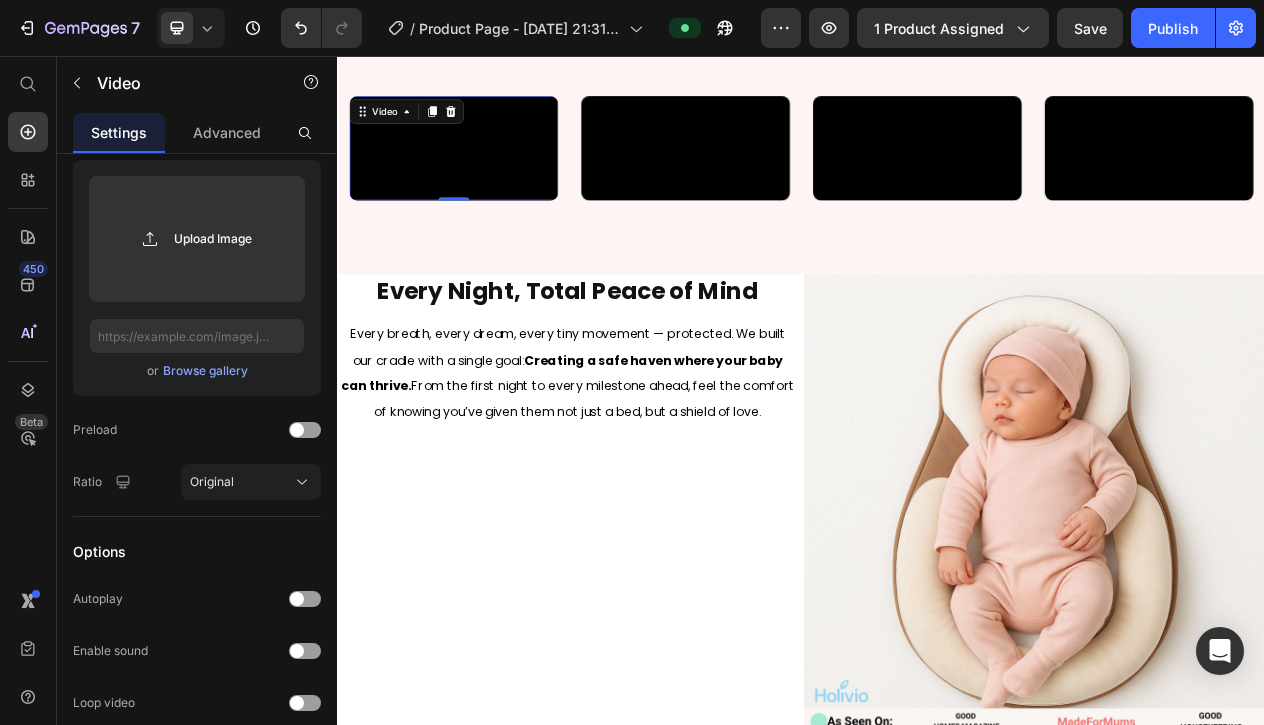 scroll, scrollTop: 1370, scrollLeft: 0, axis: vertical 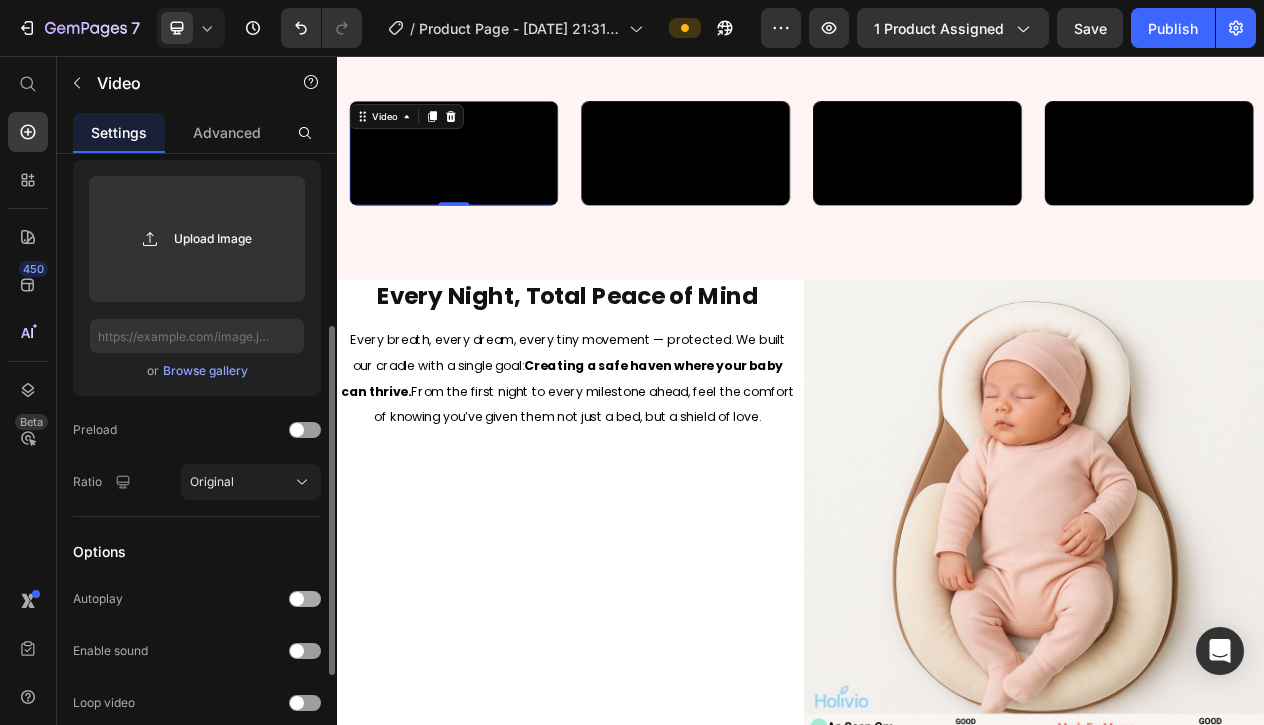 click at bounding box center (305, 599) 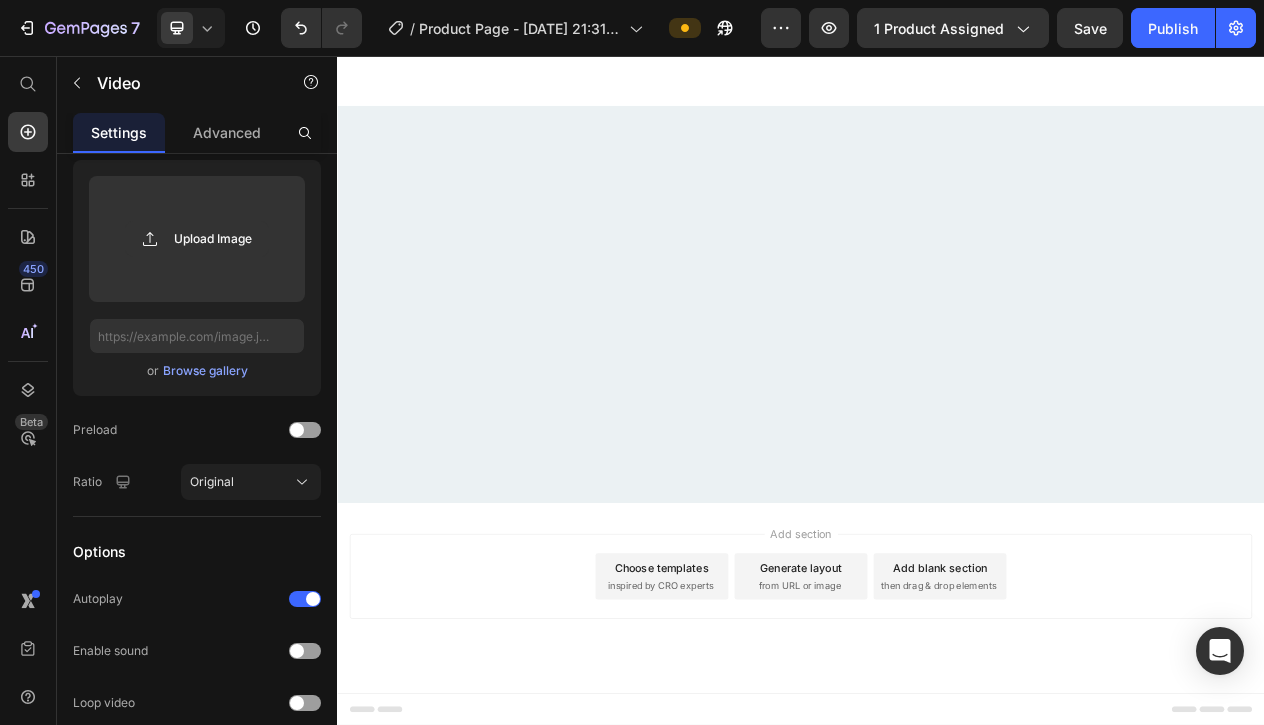 scroll, scrollTop: 7229, scrollLeft: 0, axis: vertical 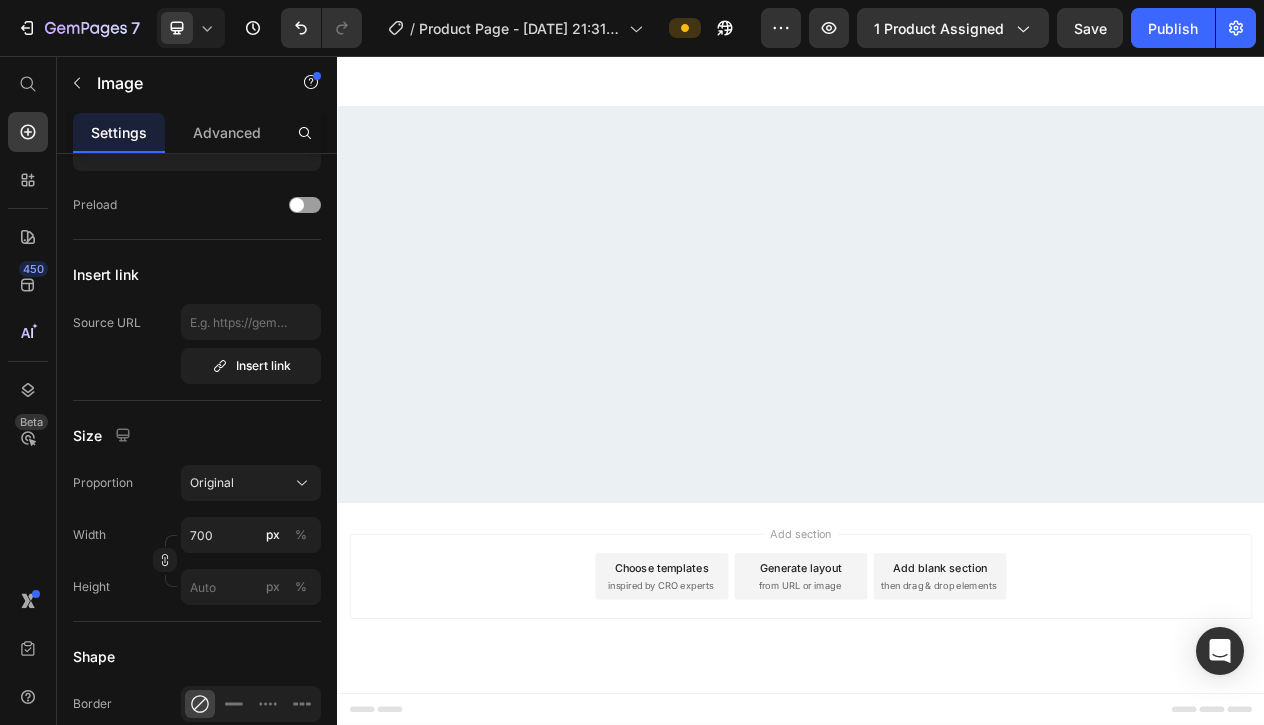 click at bounding box center [937, -1203] 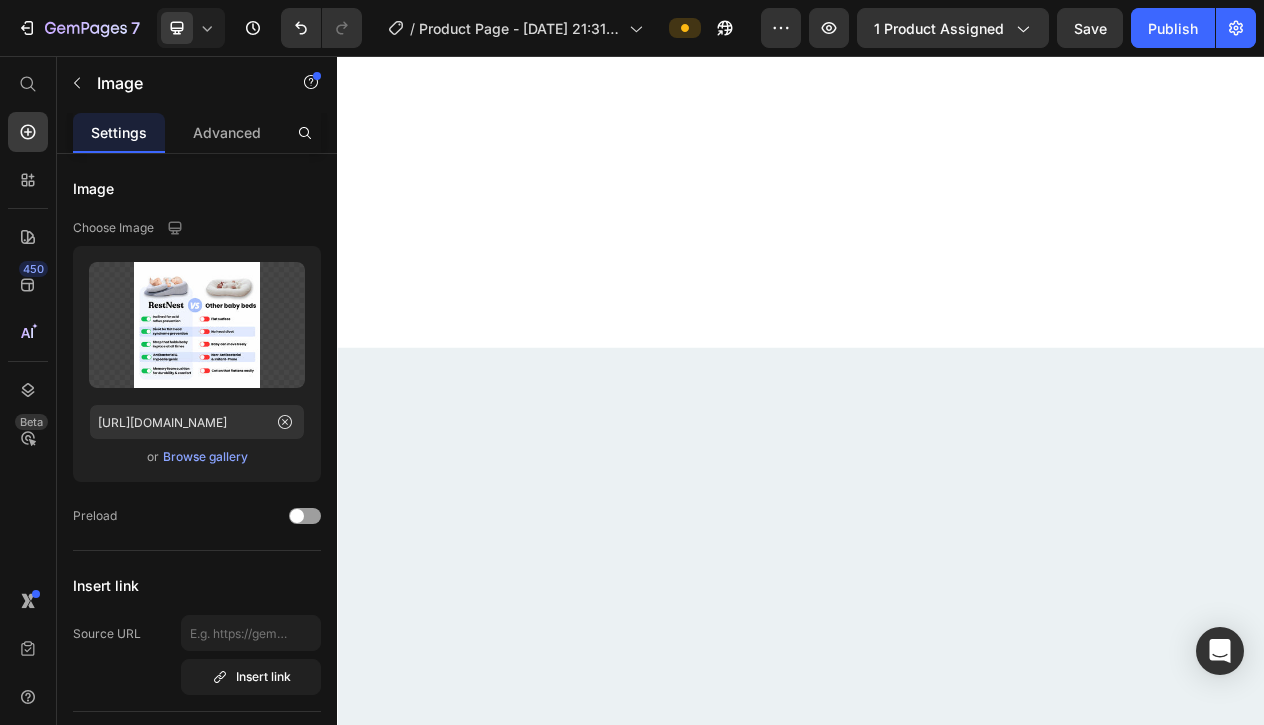 scroll, scrollTop: 6895, scrollLeft: 0, axis: vertical 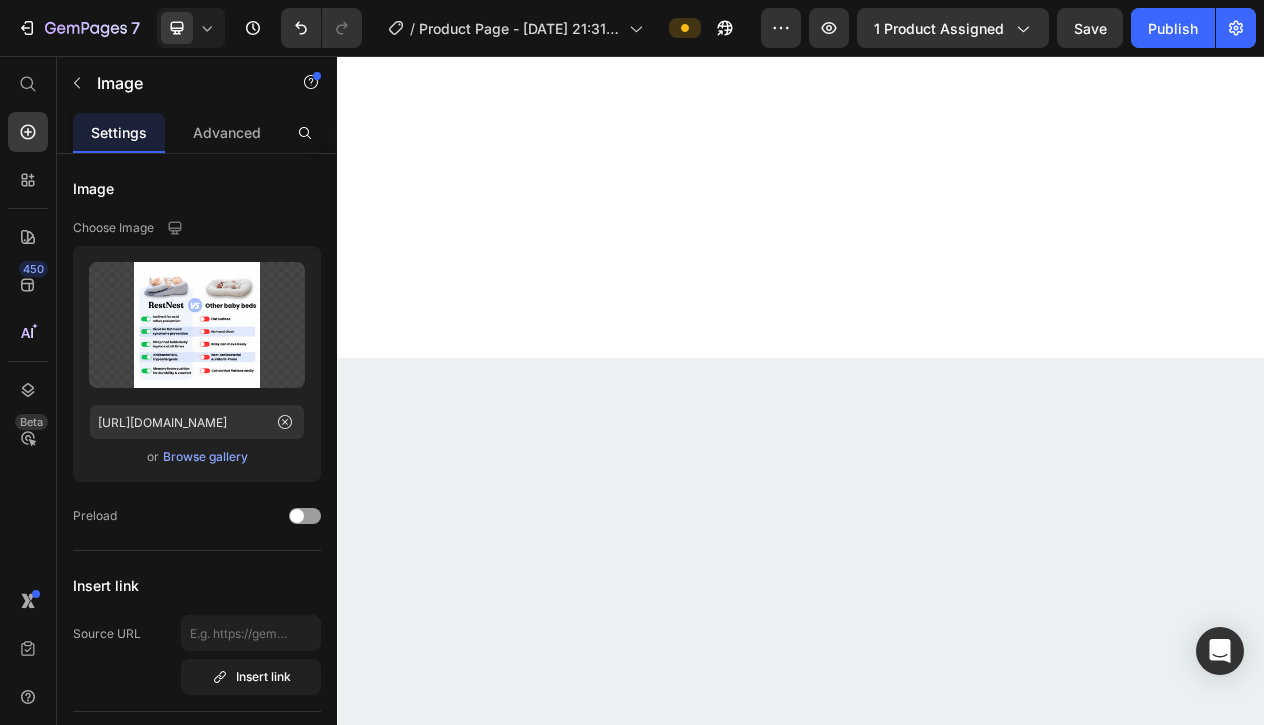click at bounding box center [937, -1086] 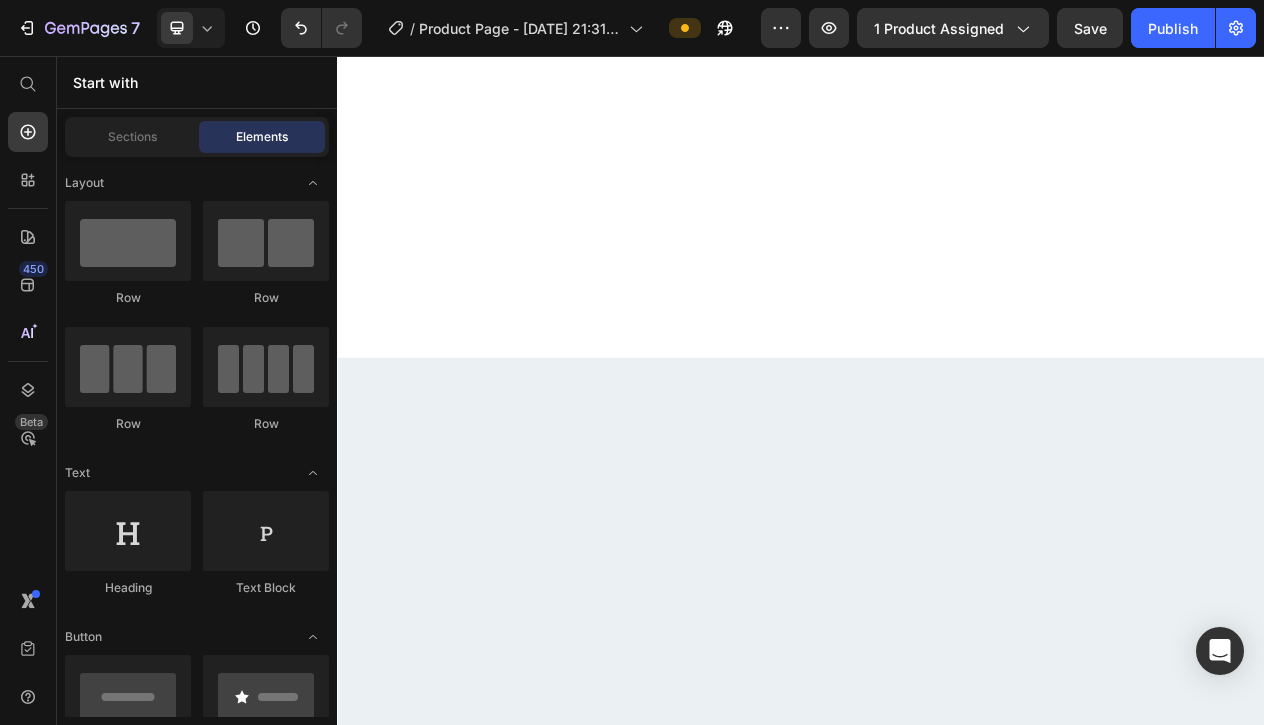 click on "Drop element here
Add to cart Add to Cart Product Section 5" at bounding box center [937, -1056] 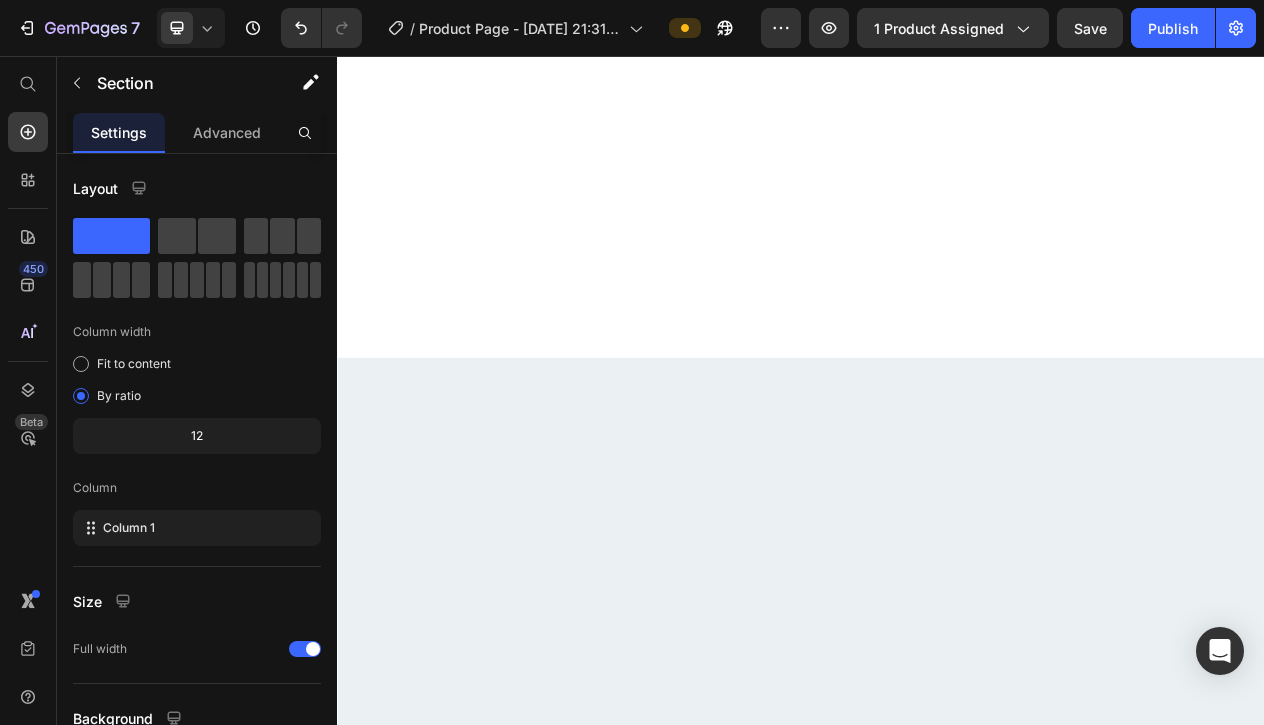 click on "Why Parents Love Holivio™ Heading Row   Noticed their baby sleeps longer & more soundly through the night. Text Block Image Row Image   Noticed significant relief from [MEDICAL_DATA]. Text Block Row   Saw their baby enjoy more restful naps and wake up happier. Text Block Image Row Image Section 4   You can create reusable sections Create Theme Section AI Content Write with GemAI What would you like to describe here? Tone and Voice Persuasive Product Shipping Protection Show more Generate" at bounding box center (937, -1369) 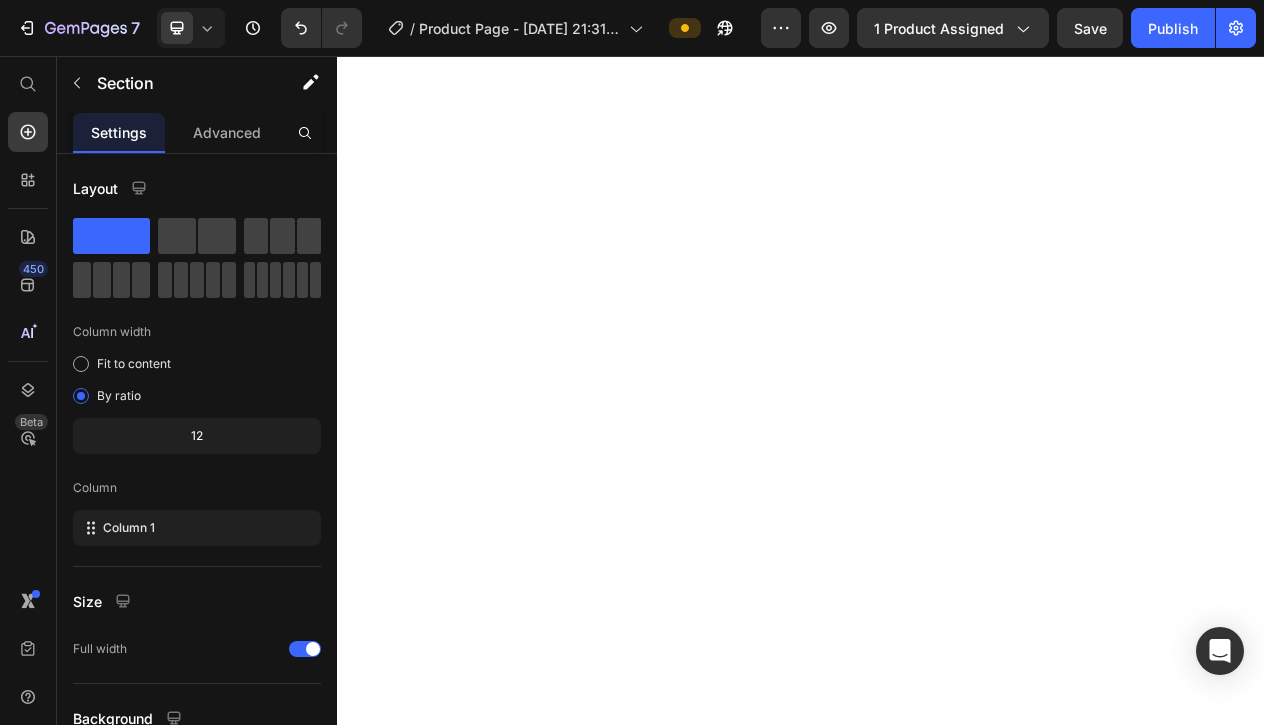 scroll, scrollTop: 6809, scrollLeft: 0, axis: vertical 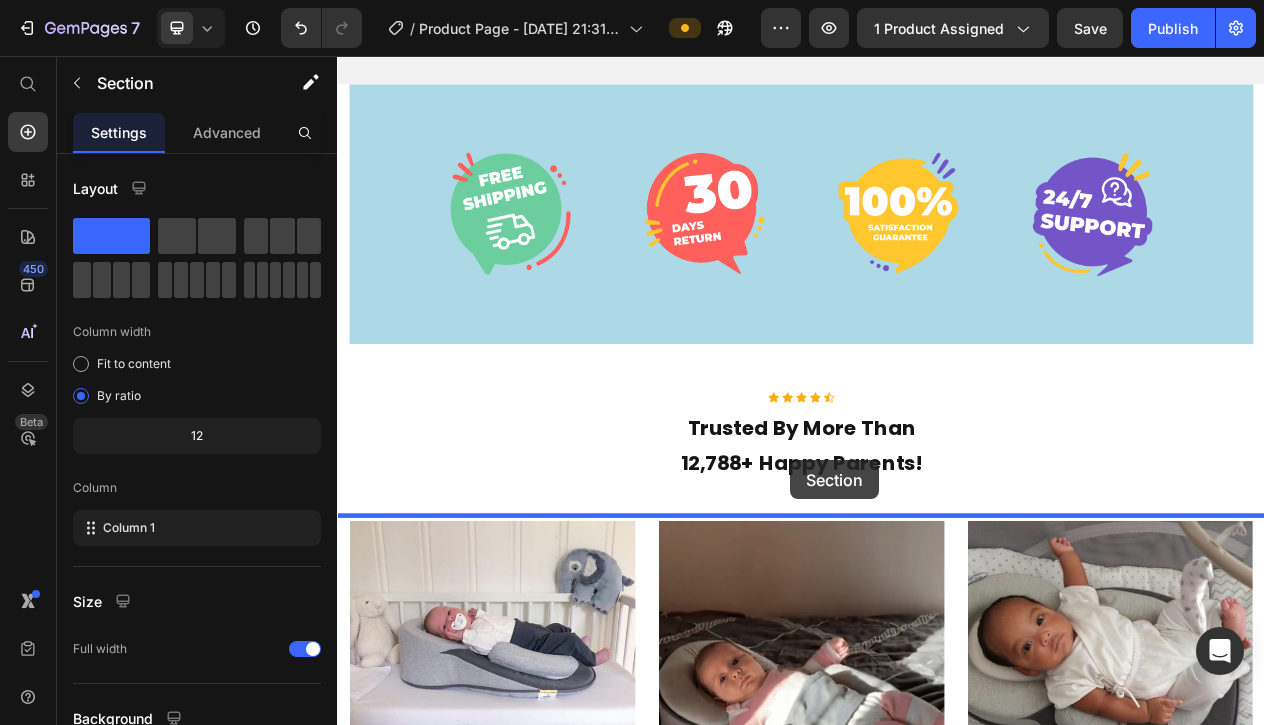 drag, startPoint x: 1172, startPoint y: 359, endPoint x: 923, endPoint y: 582, distance: 334.26038 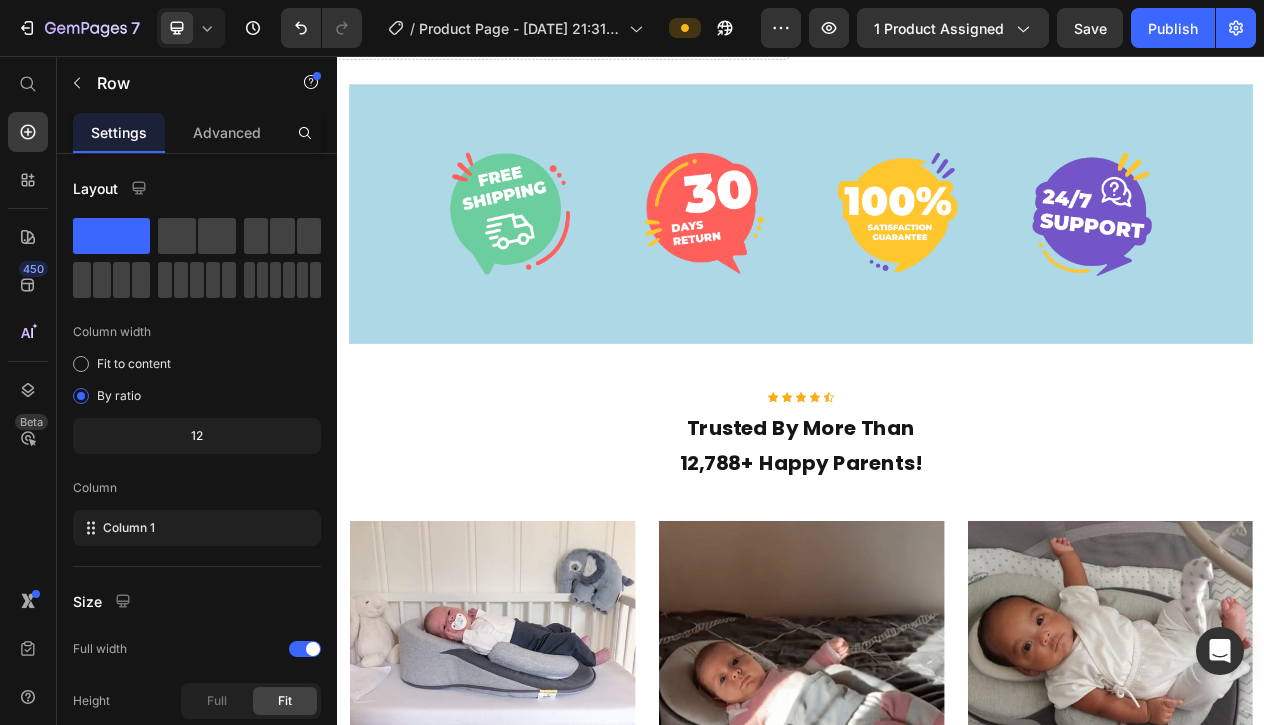 click on "Image Try Holivio™ Risk-Free for 30 Days Heading We understand how important your baby's comfort and safety are. That's why we proudly offer our "Happy Child" Guarantee. If [DATE] you feel that Holivio™ doesn’t provide the safe, cozy sleeping experience you expect for your little one, we’ll issue a full refund—no questions asked. Text Block Row Row" at bounding box center (937, -187) 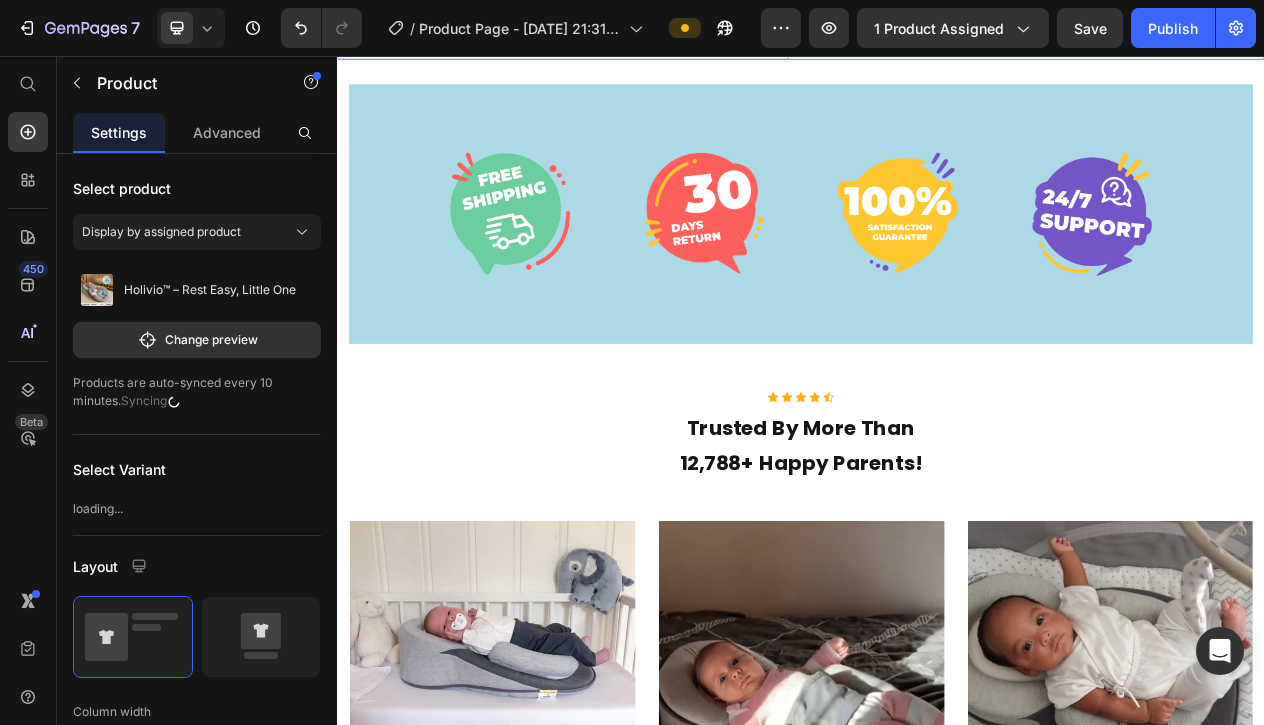 click on "Add to cart Add to Cart" at bounding box center (1245, 30) 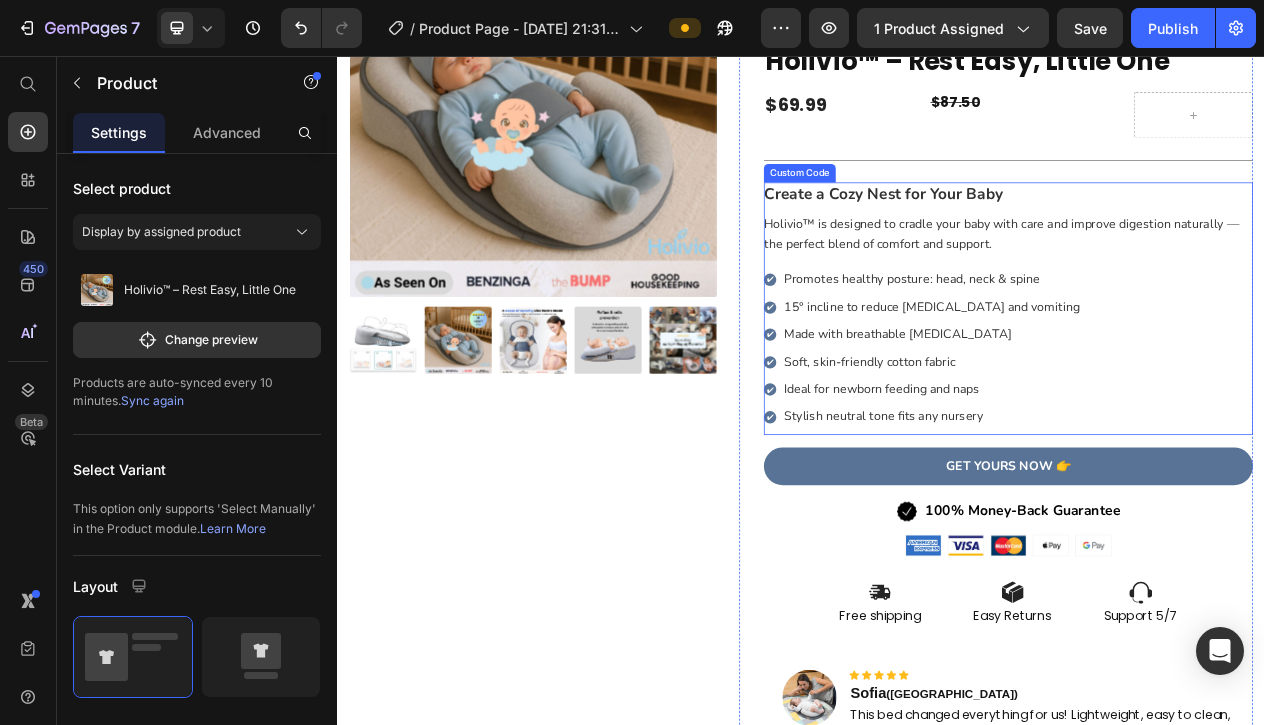scroll, scrollTop: 286, scrollLeft: 0, axis: vertical 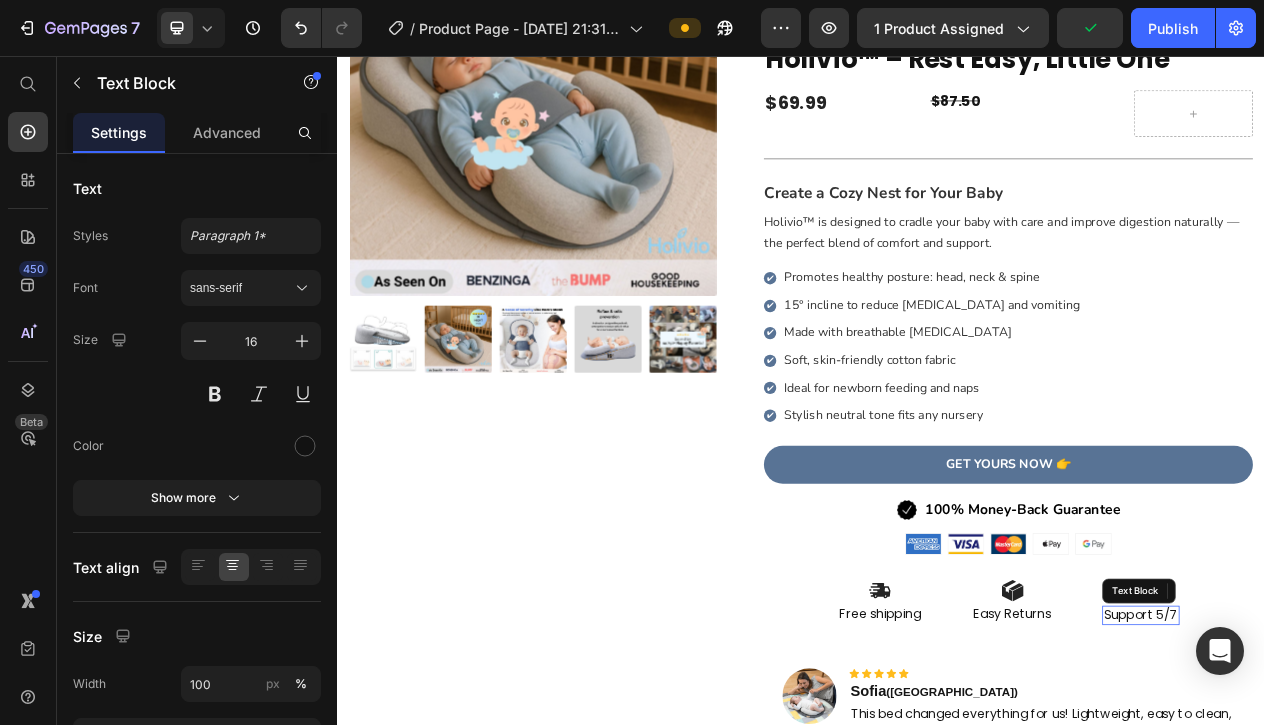 click on "Support 5/7" at bounding box center [1377, 779] 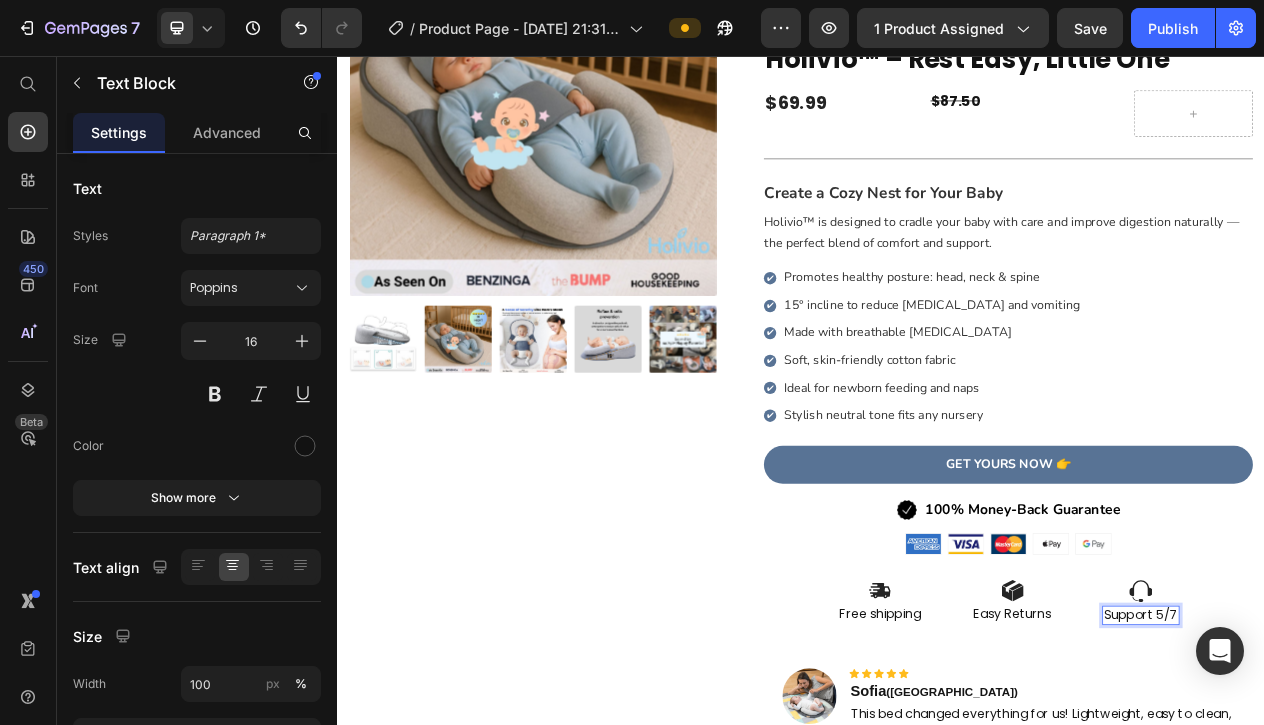 click on "Support 5/7" at bounding box center [1377, 779] 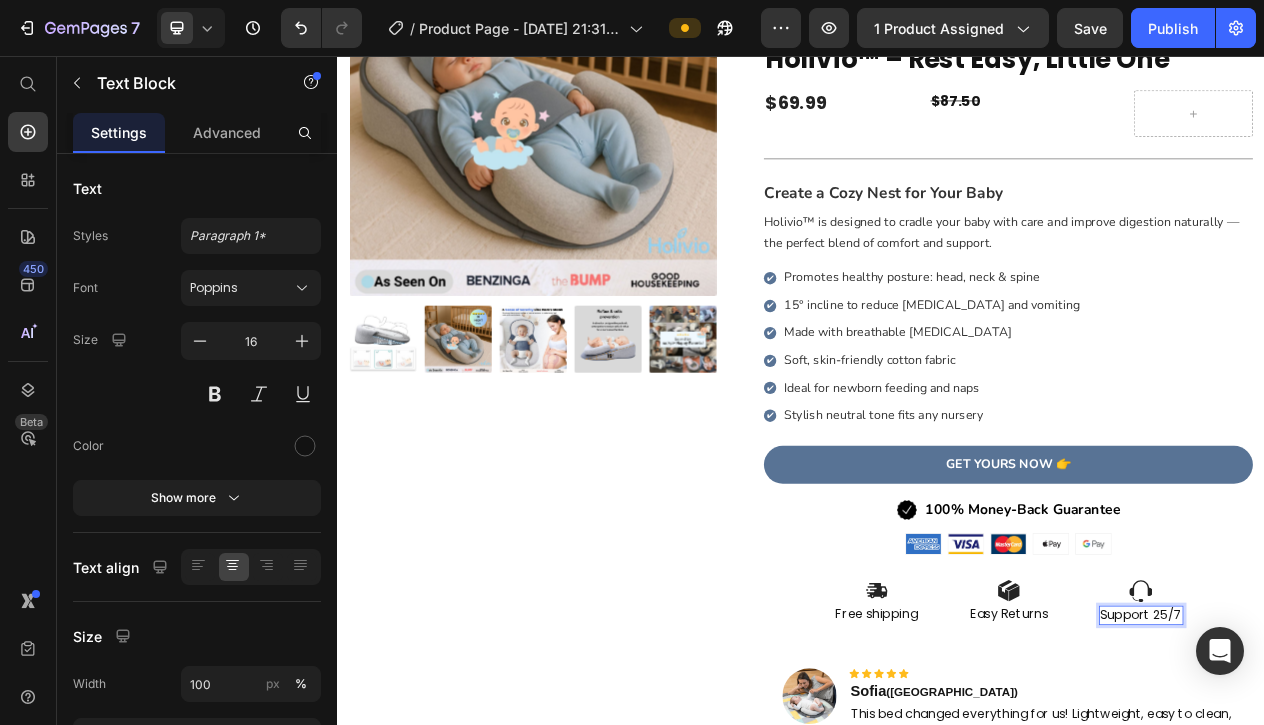 scroll, scrollTop: 106, scrollLeft: 0, axis: vertical 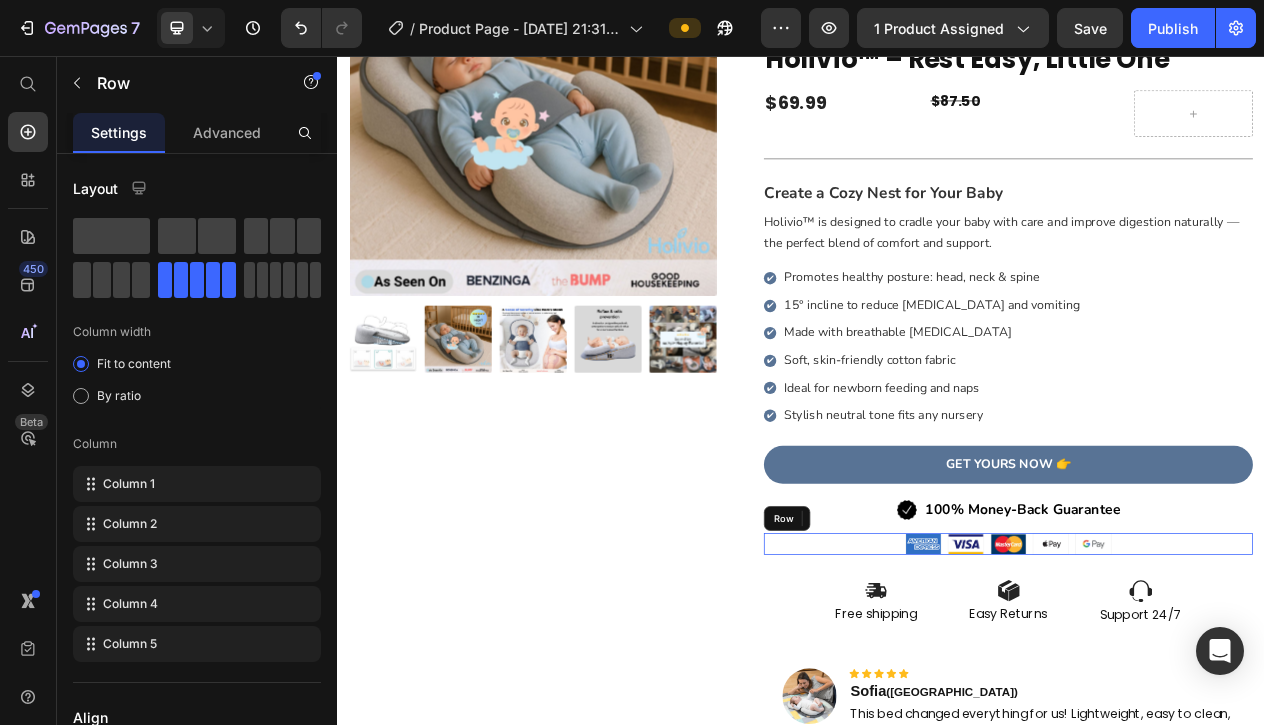 click on "Image Image Image Image Image Row" at bounding box center (1205, 687) 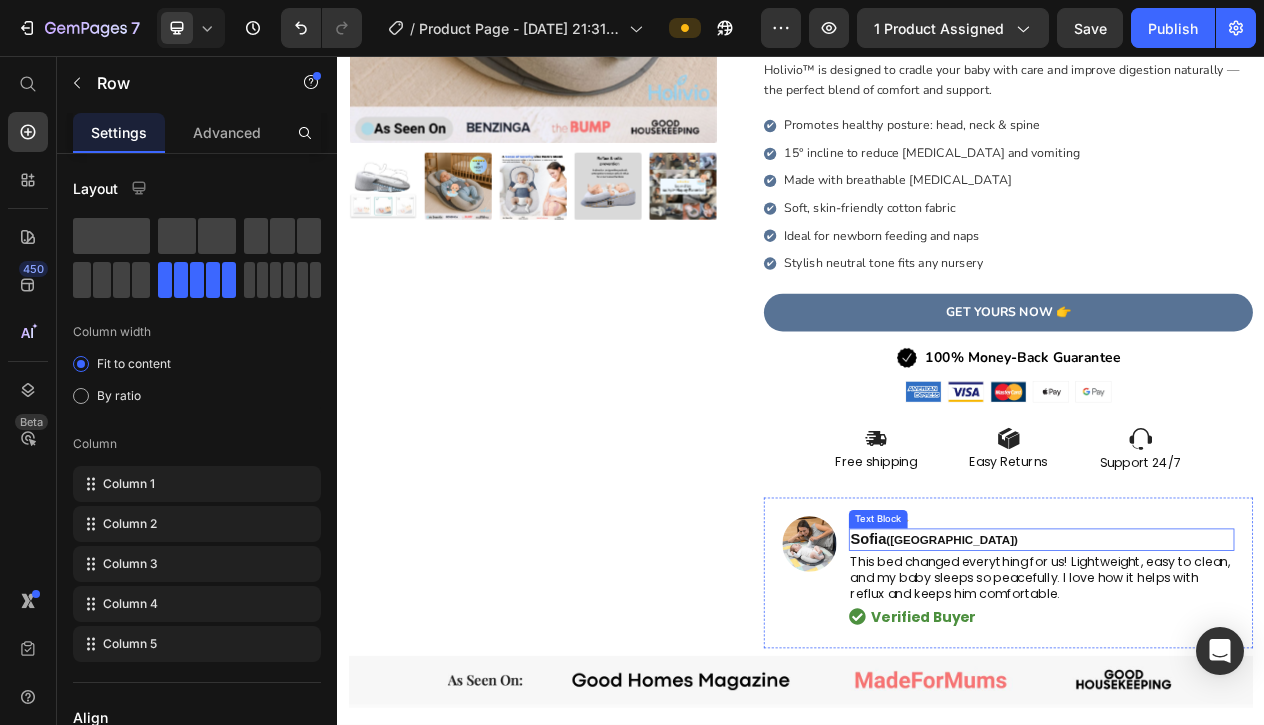 scroll, scrollTop: 484, scrollLeft: 0, axis: vertical 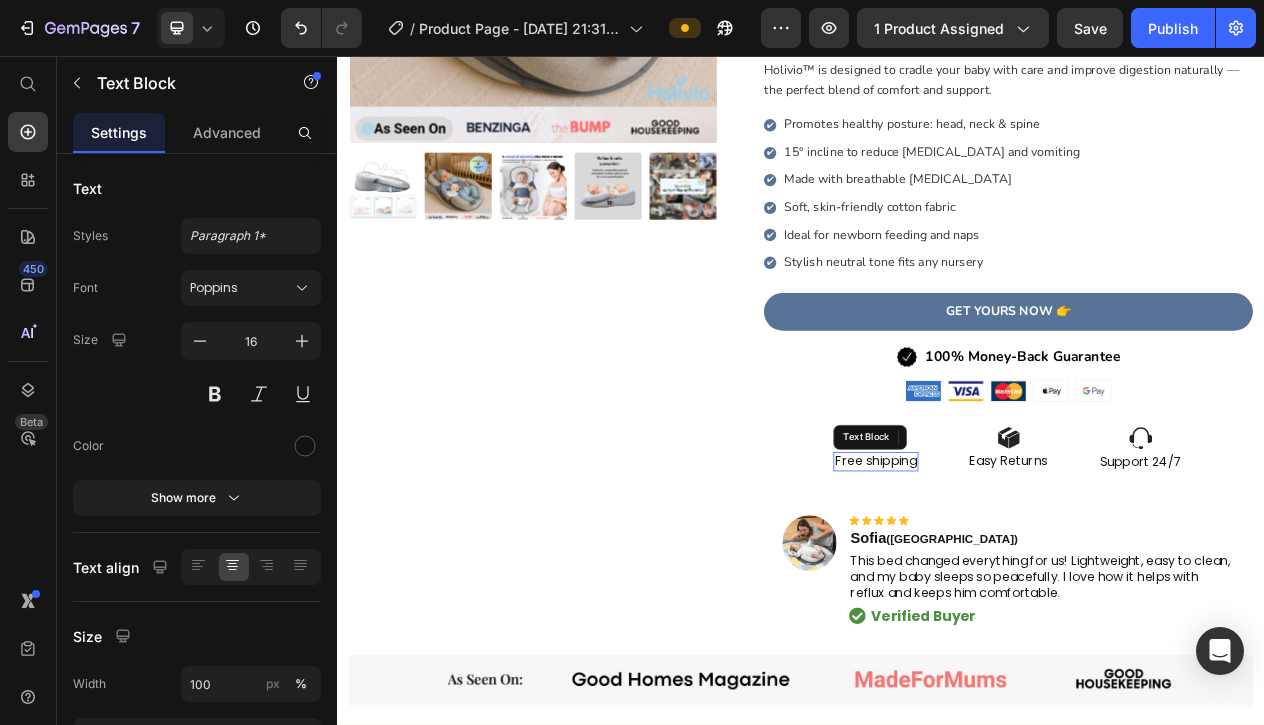 click on "Free shipping" at bounding box center [1034, 580] 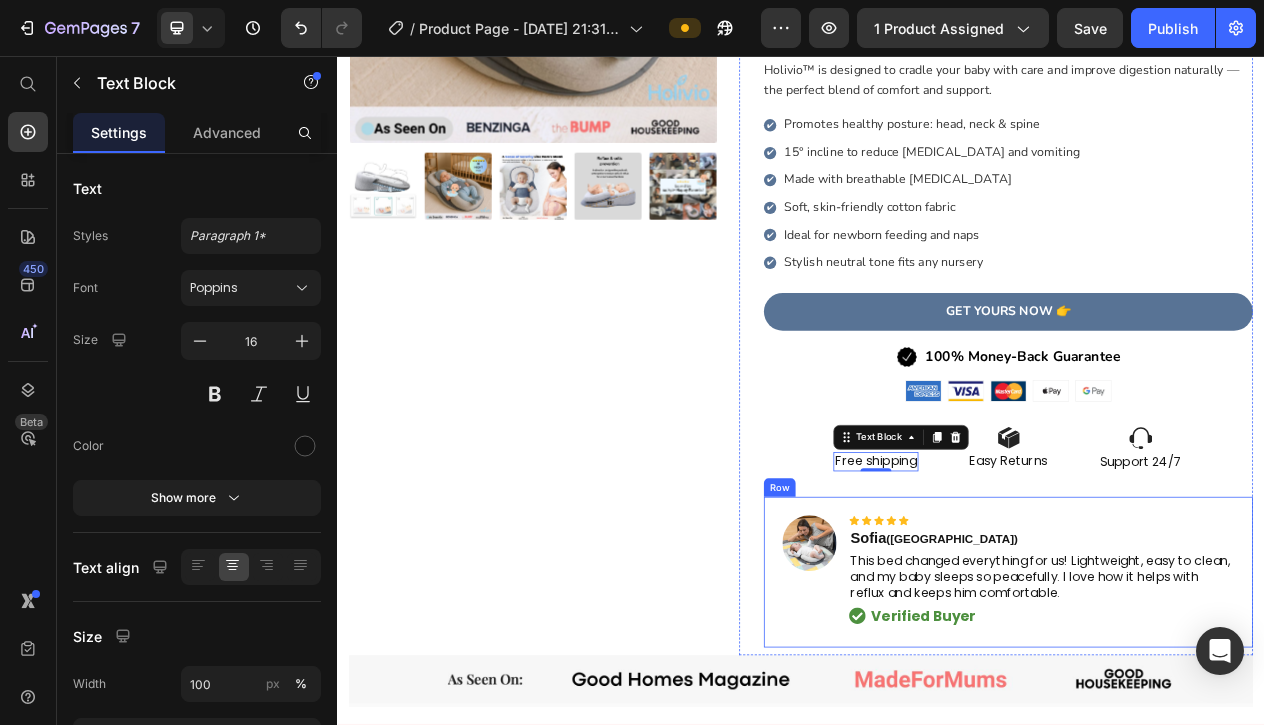 click on "Image Icon Icon Icon Icon Icon Icon List [PERSON_NAME]  ([GEOGRAPHIC_DATA]) Text Block This bed changed everything for us! Lightweight, easy to clean, and my baby sleeps so peacefully. I love how it helps with reflux and keeps him comfortable. Text Block Verified Buyer Item List Row" at bounding box center (1205, 723) 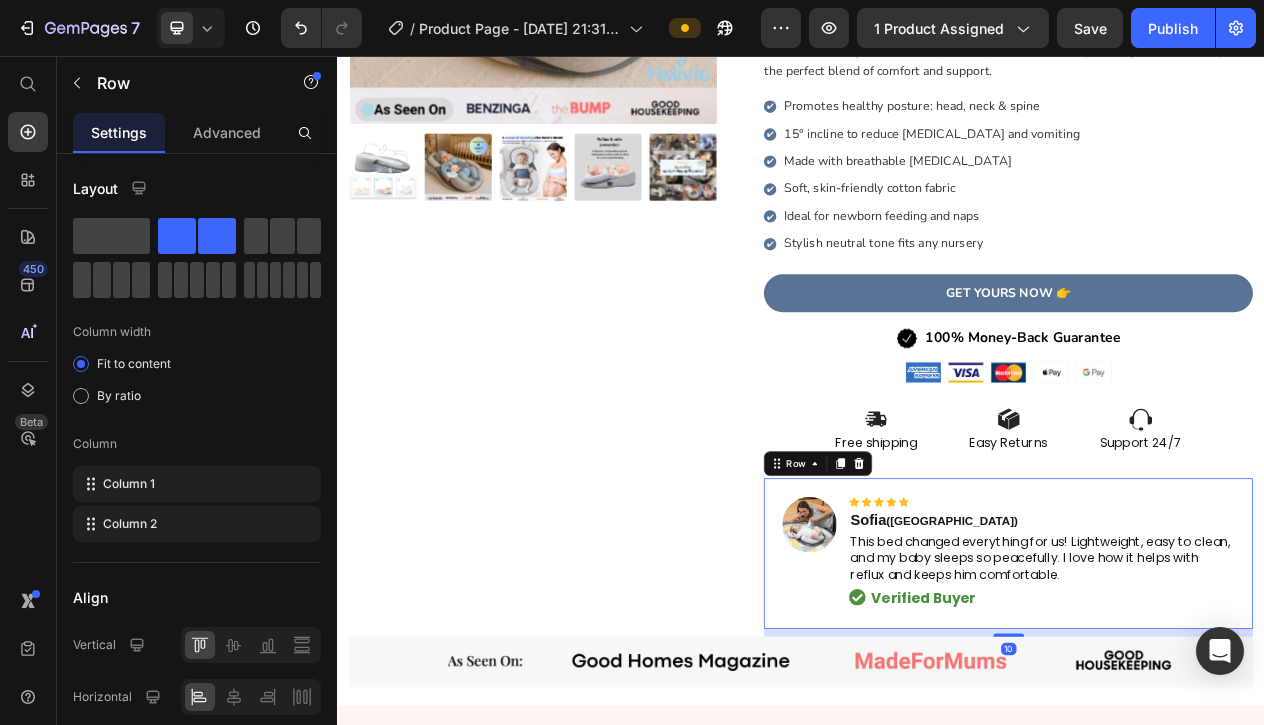 scroll, scrollTop: 512, scrollLeft: 0, axis: vertical 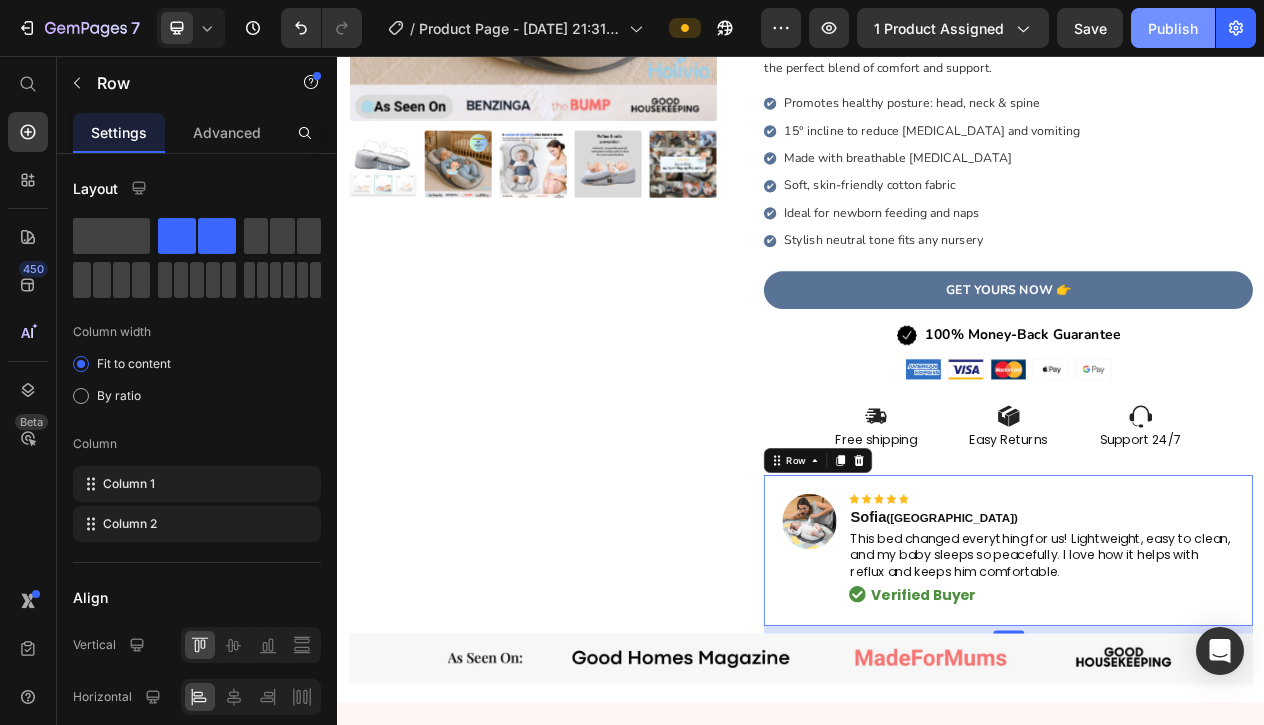 click on "Publish" at bounding box center [1173, 28] 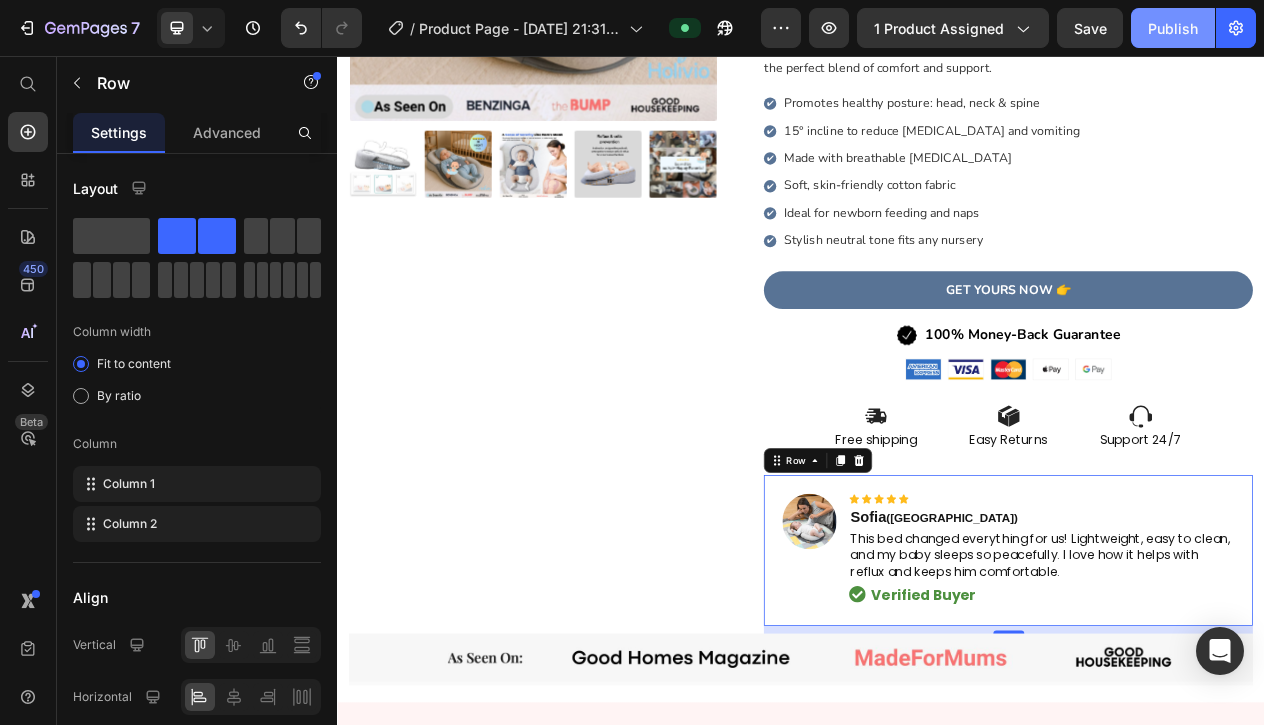 click on "Publish" at bounding box center [1173, 28] 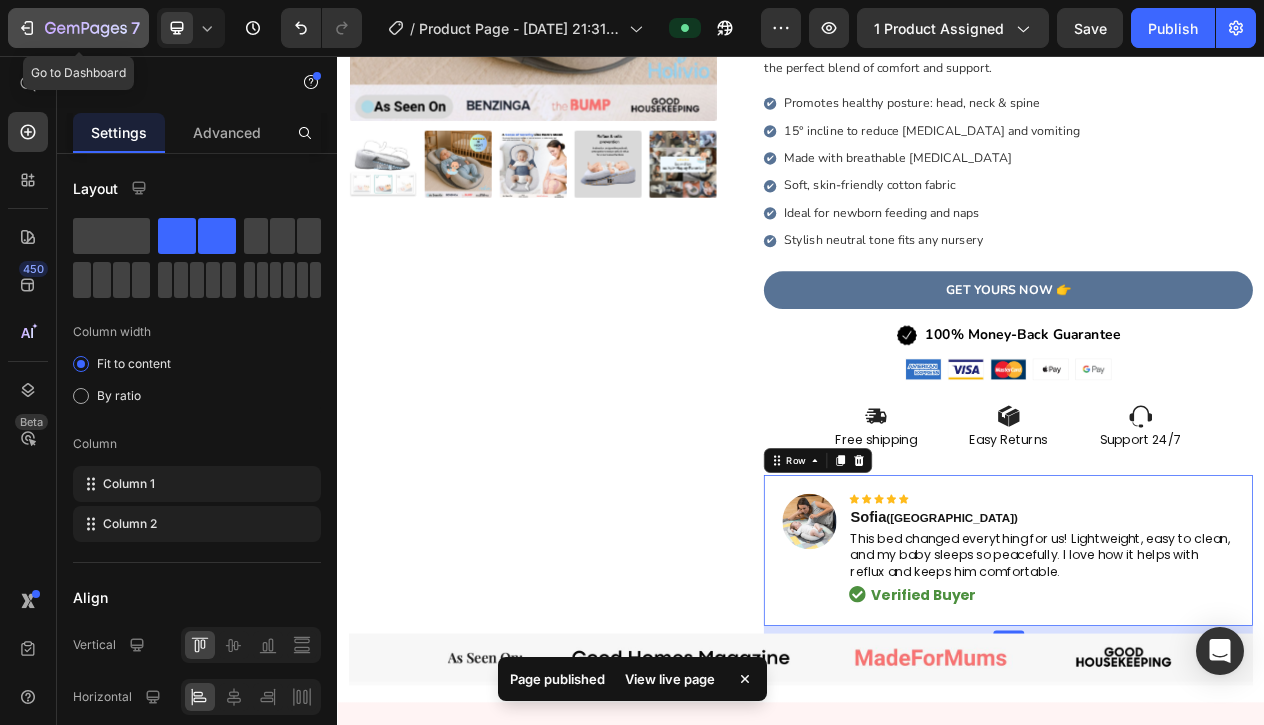 click 